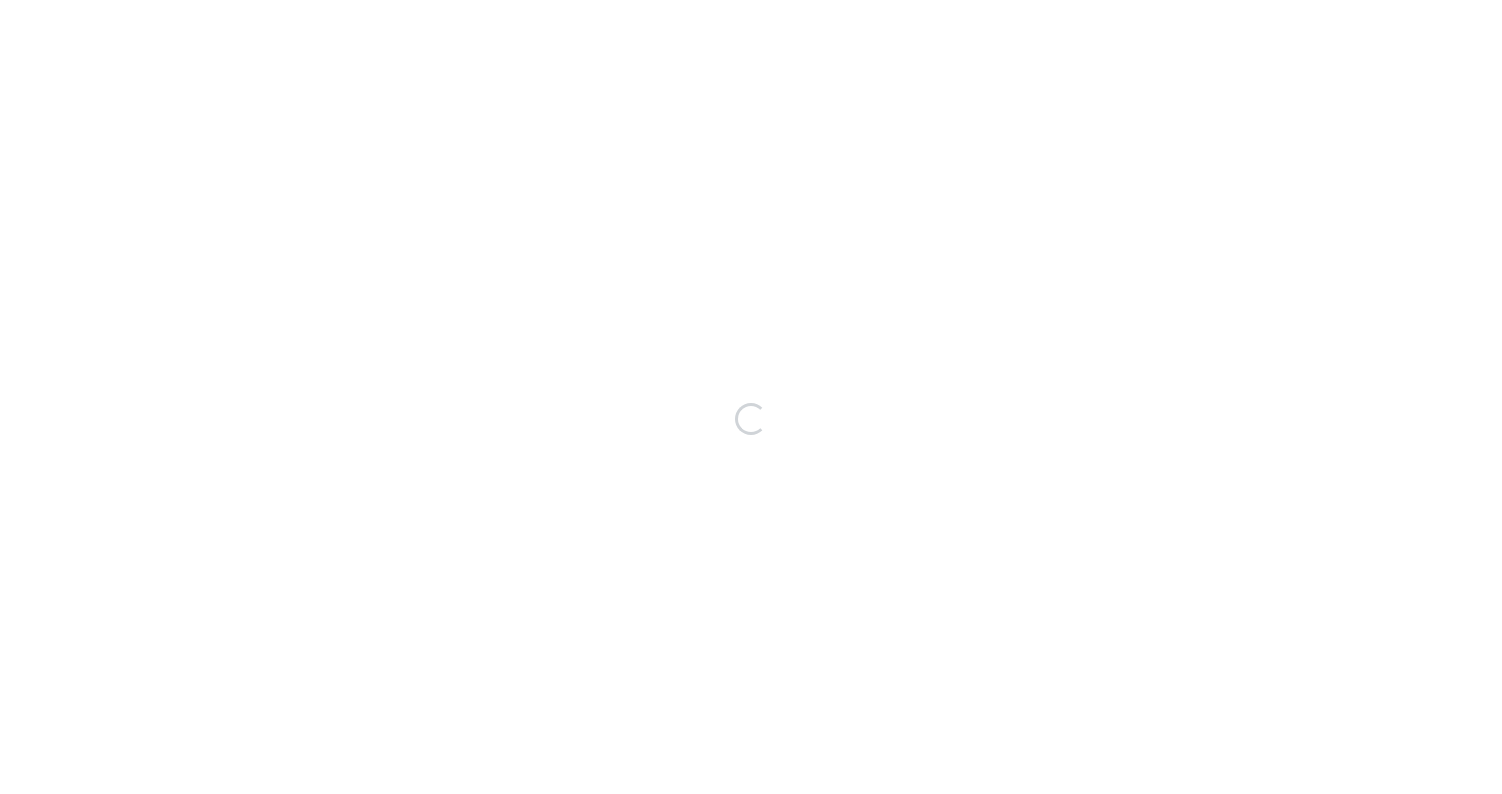 scroll, scrollTop: 0, scrollLeft: 0, axis: both 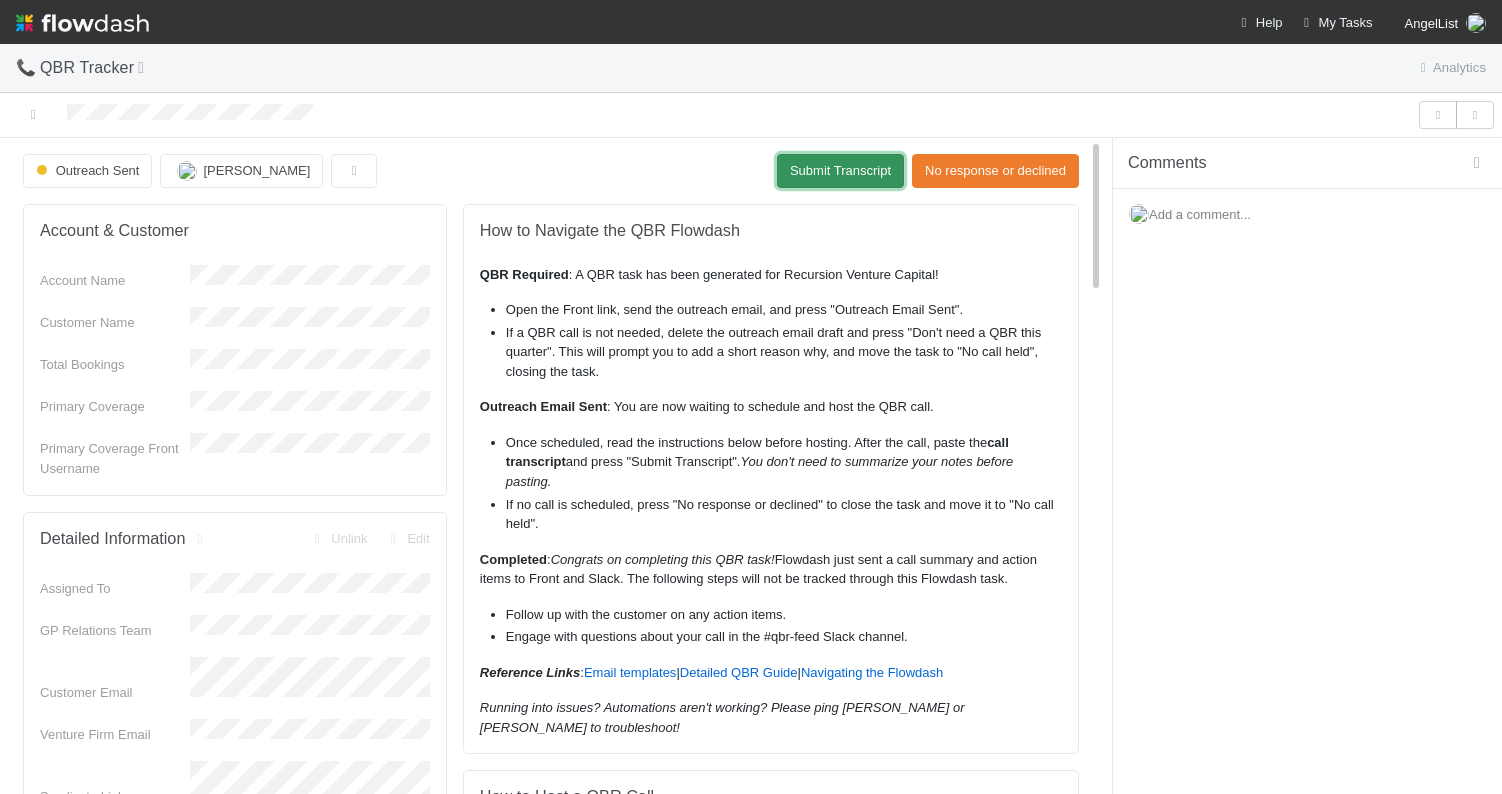 click on "Submit Transcript" at bounding box center (840, 171) 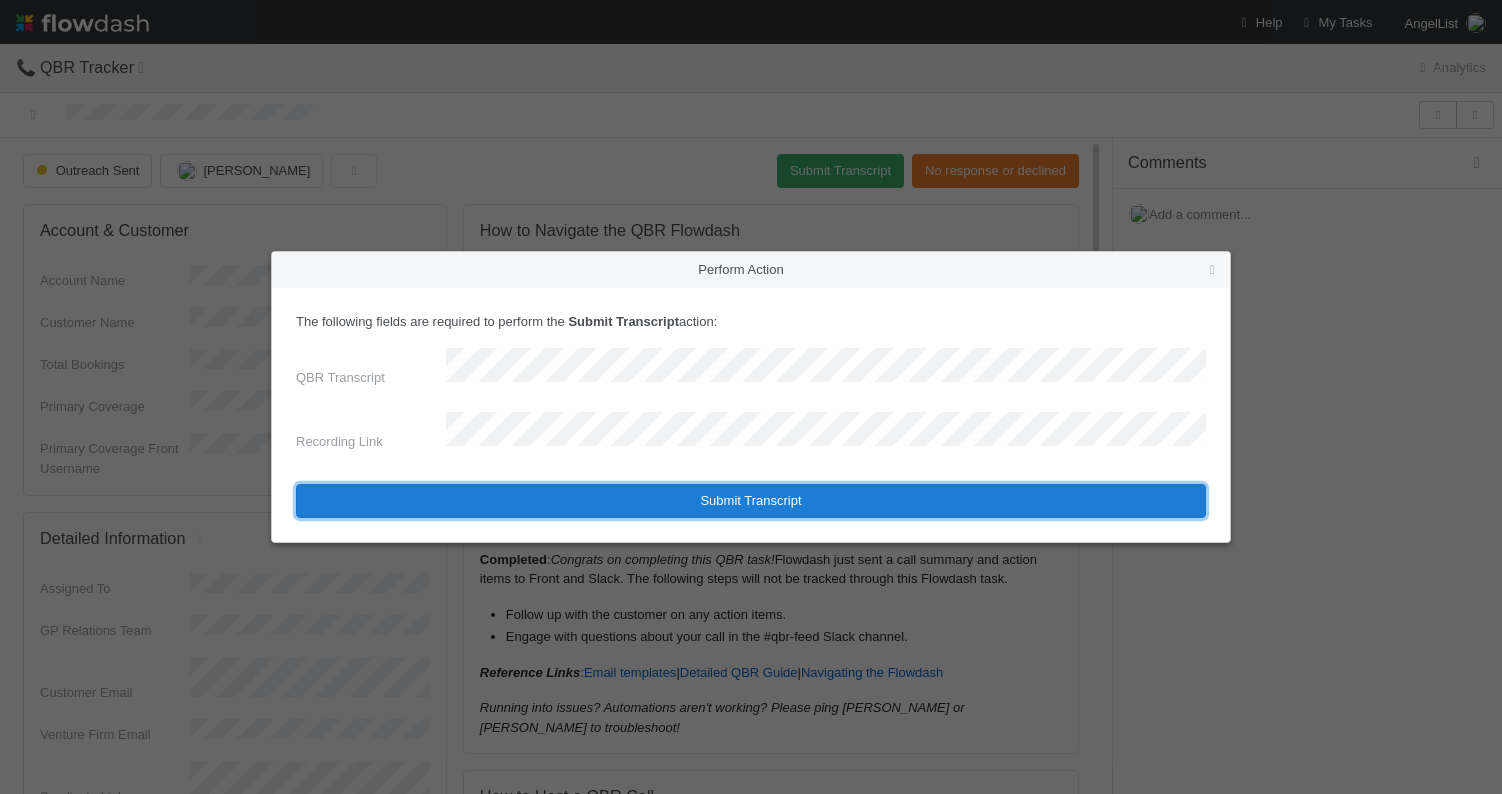 click on "Submit Transcript" at bounding box center (751, 501) 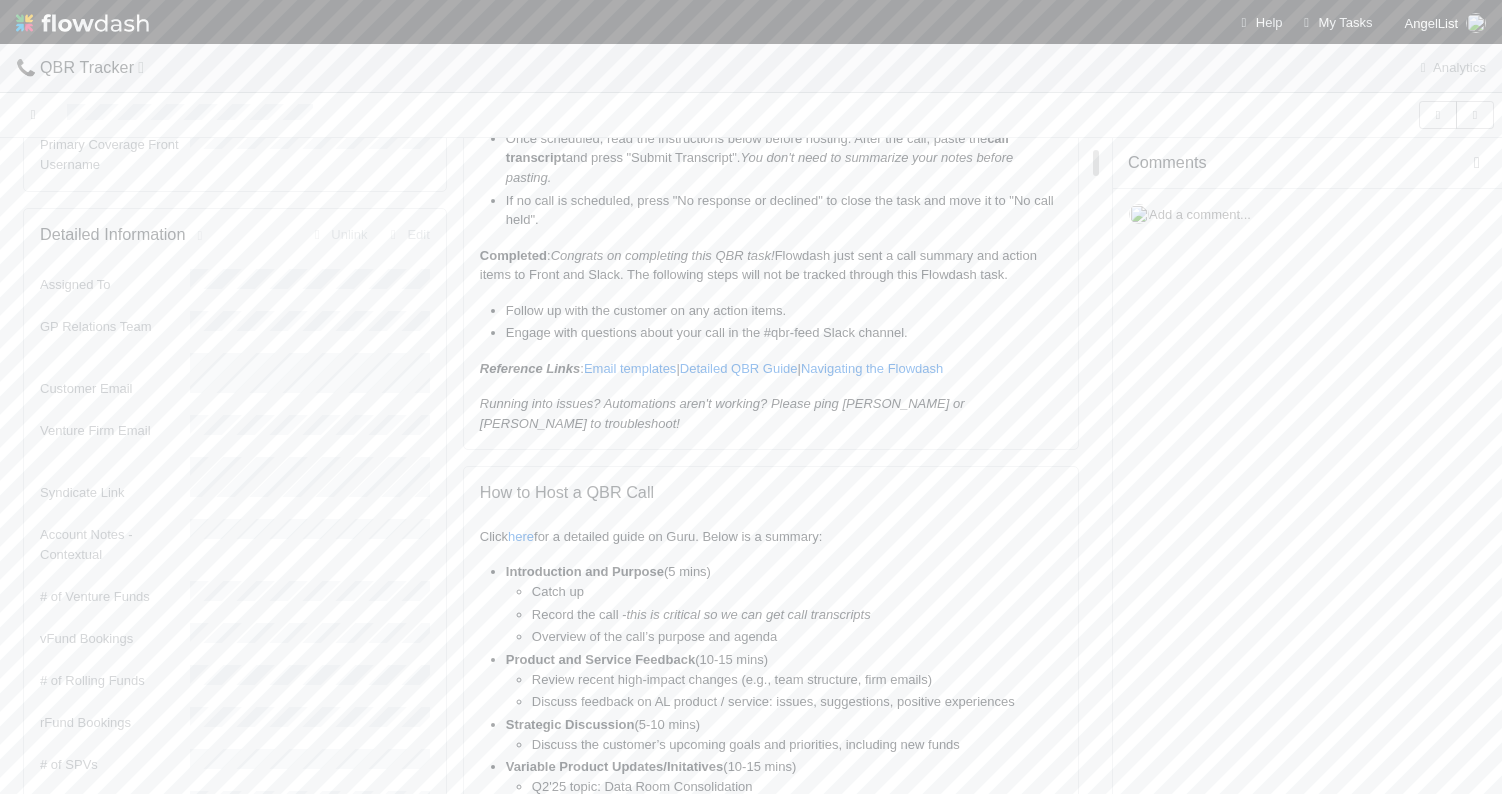 scroll, scrollTop: 0, scrollLeft: 0, axis: both 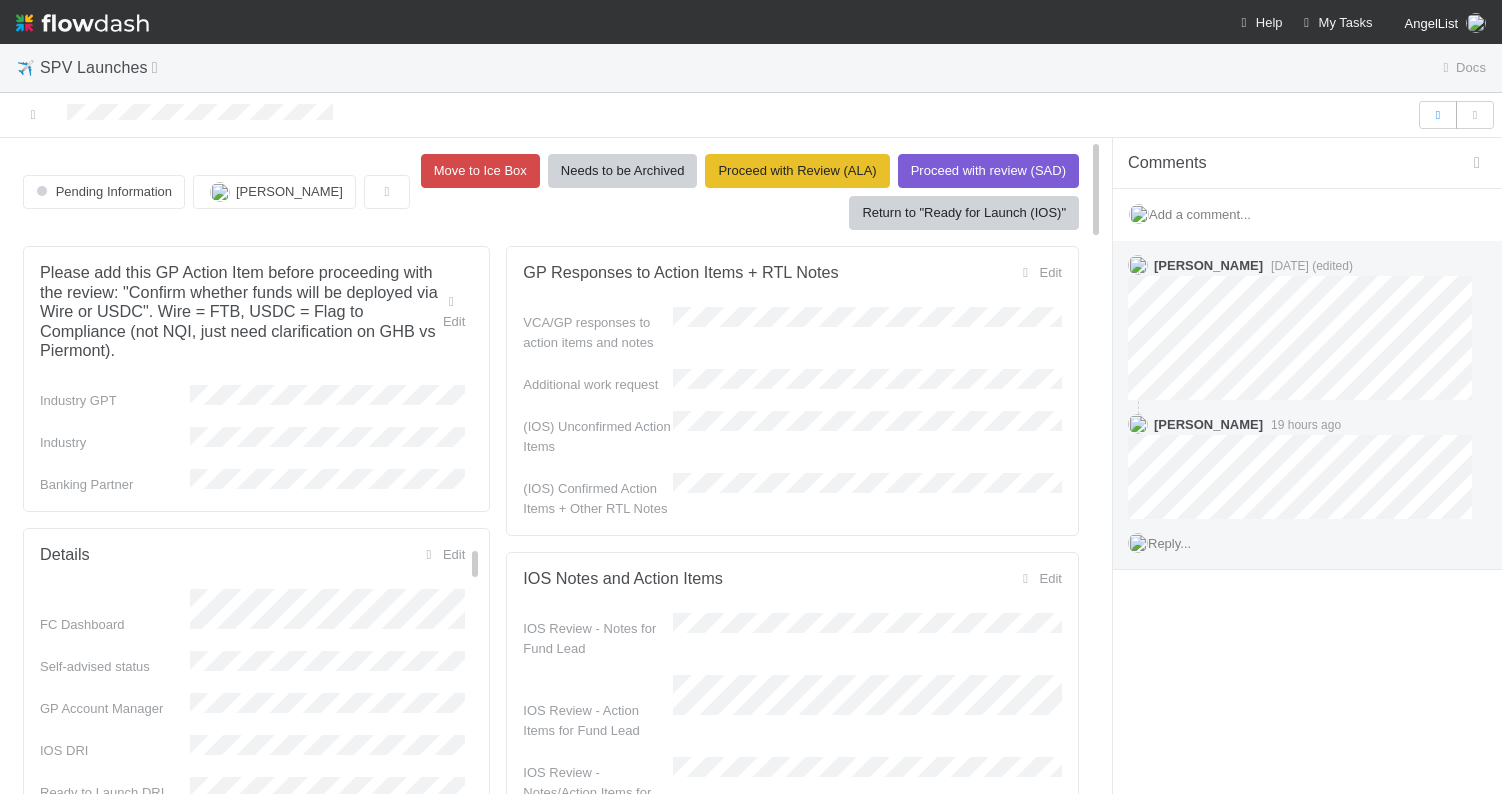 click on "Reply..." at bounding box center (1169, 543) 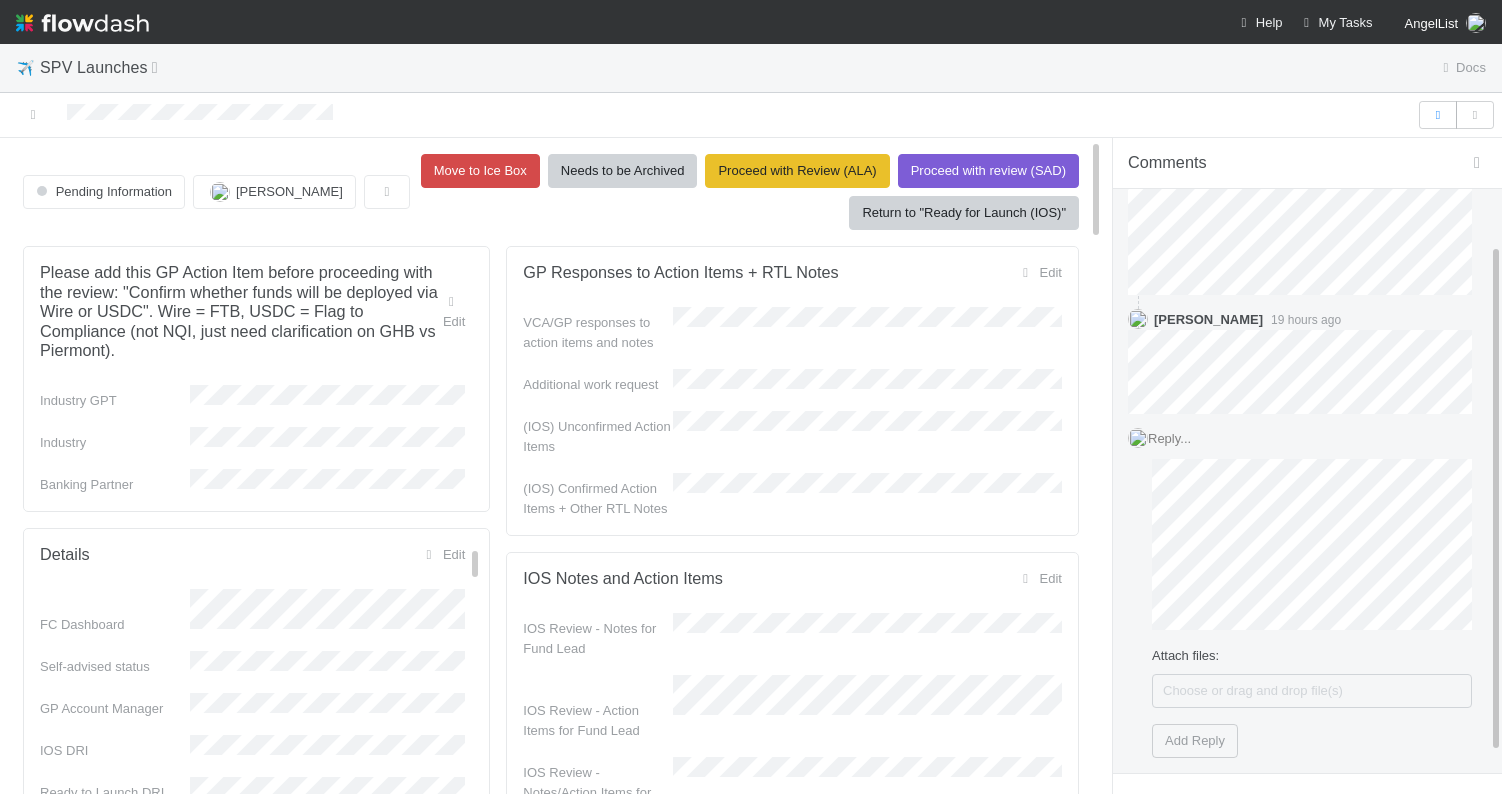scroll, scrollTop: 134, scrollLeft: 0, axis: vertical 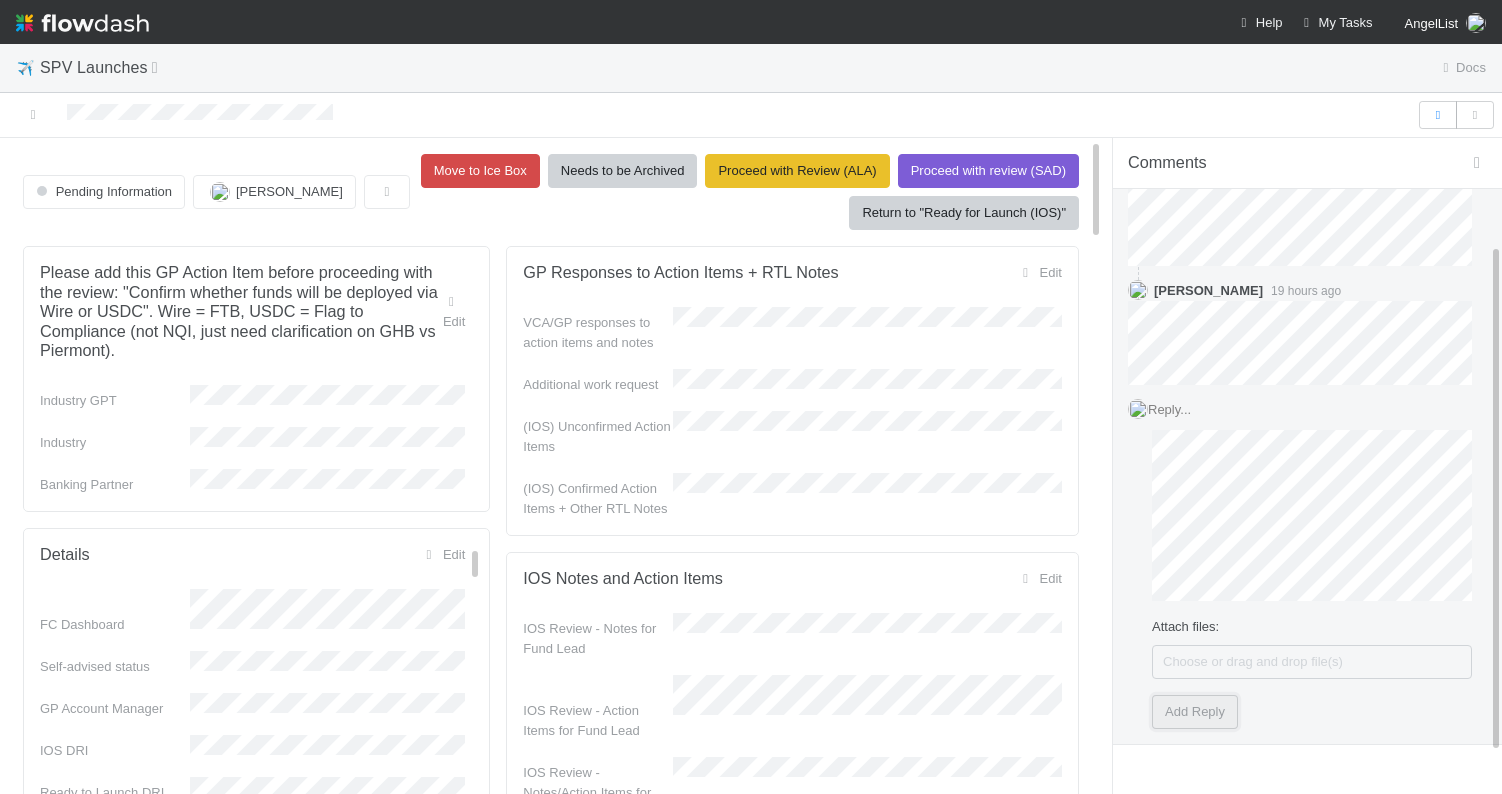 click on "Add Reply" at bounding box center (1195, 712) 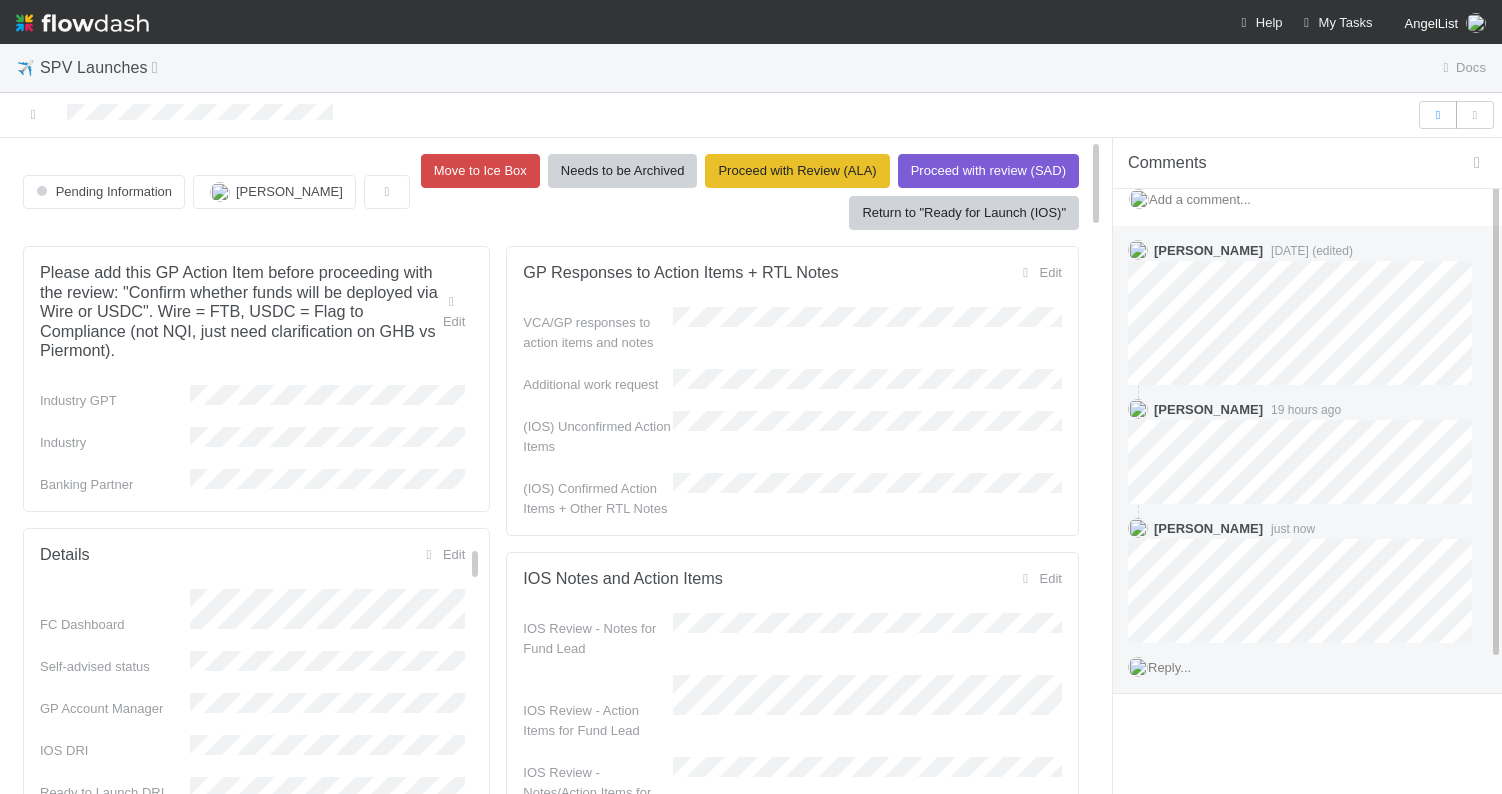 scroll, scrollTop: 14, scrollLeft: 0, axis: vertical 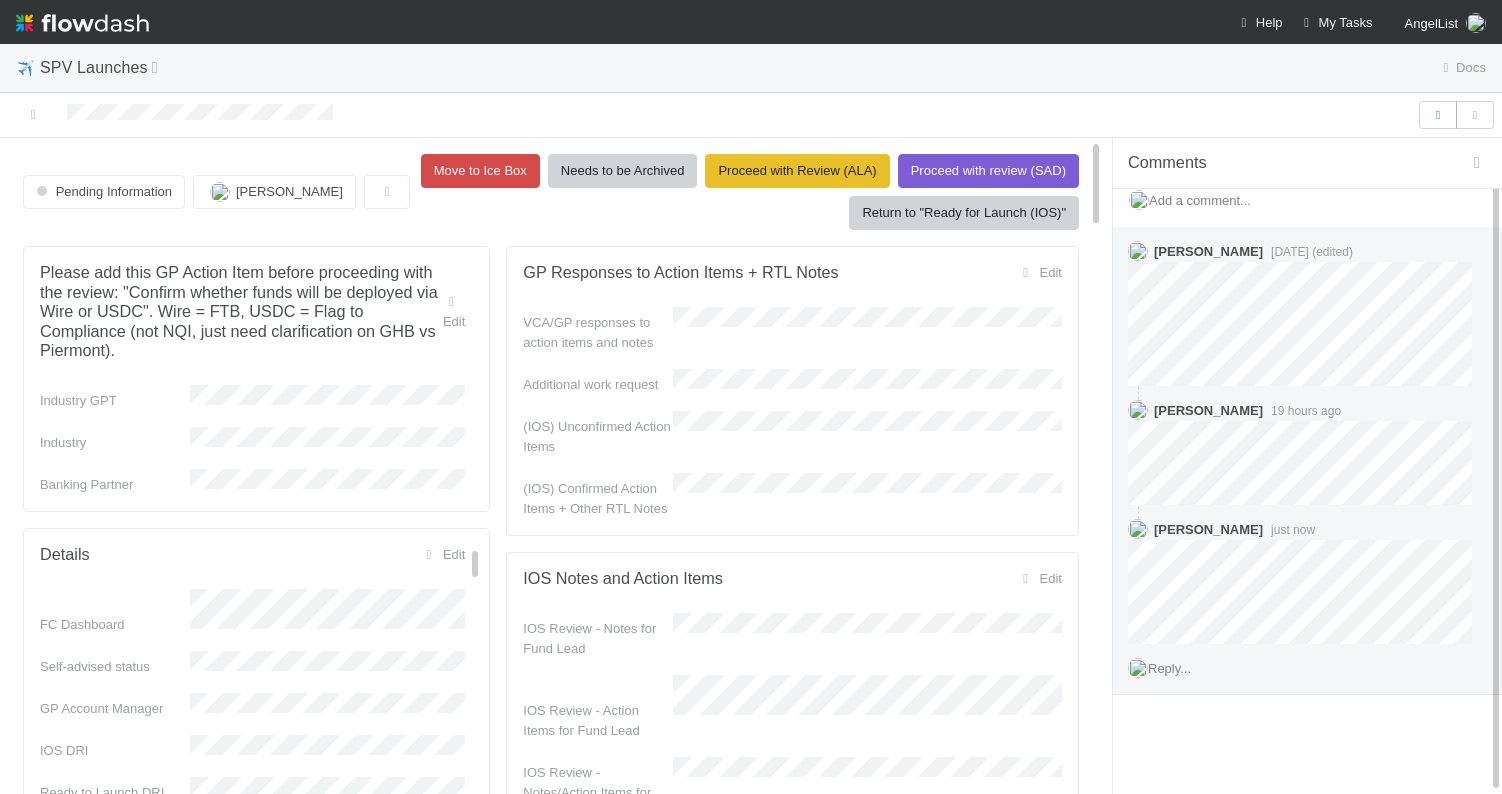 checkbox on "true" 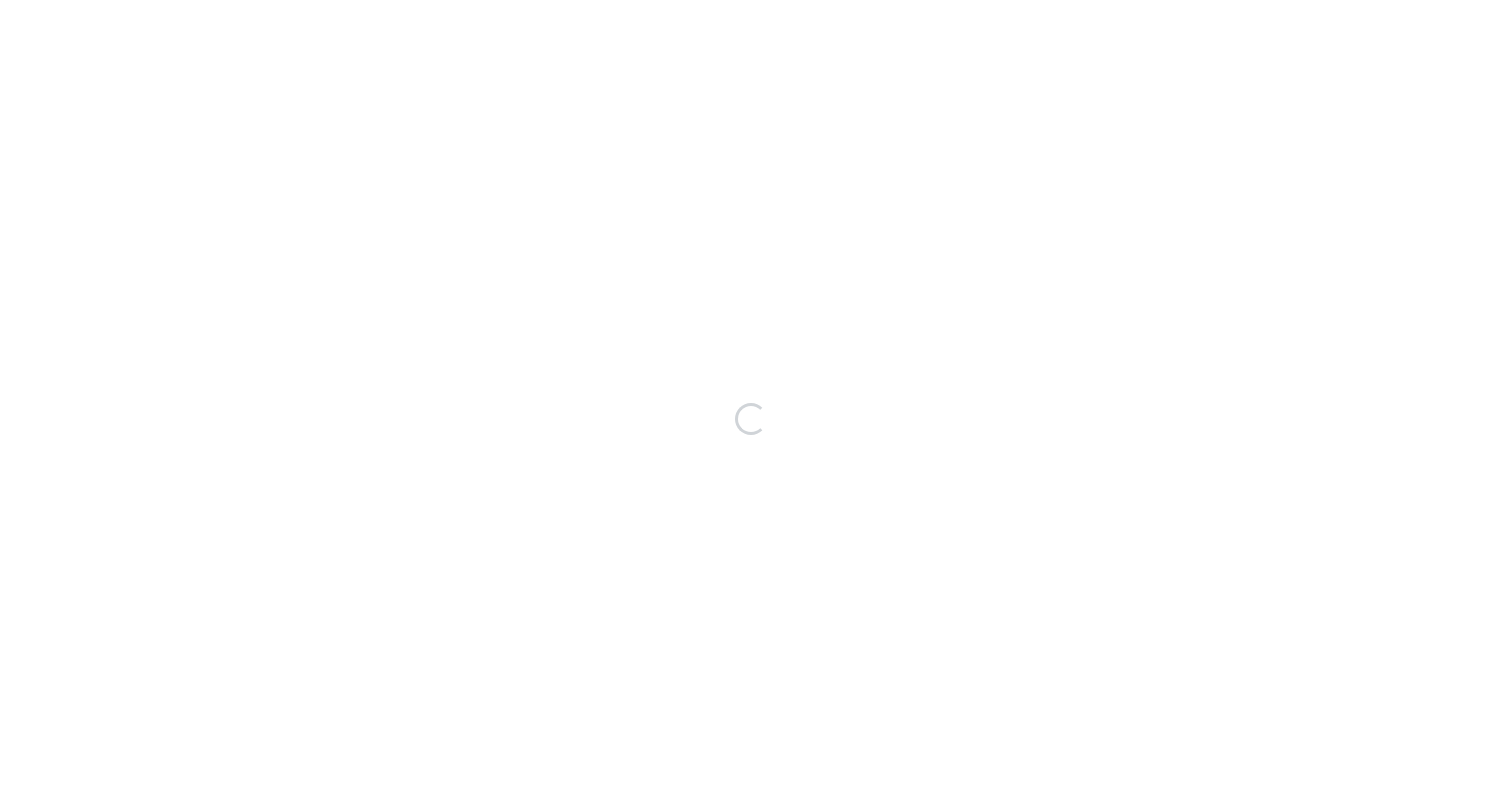 scroll, scrollTop: 0, scrollLeft: 0, axis: both 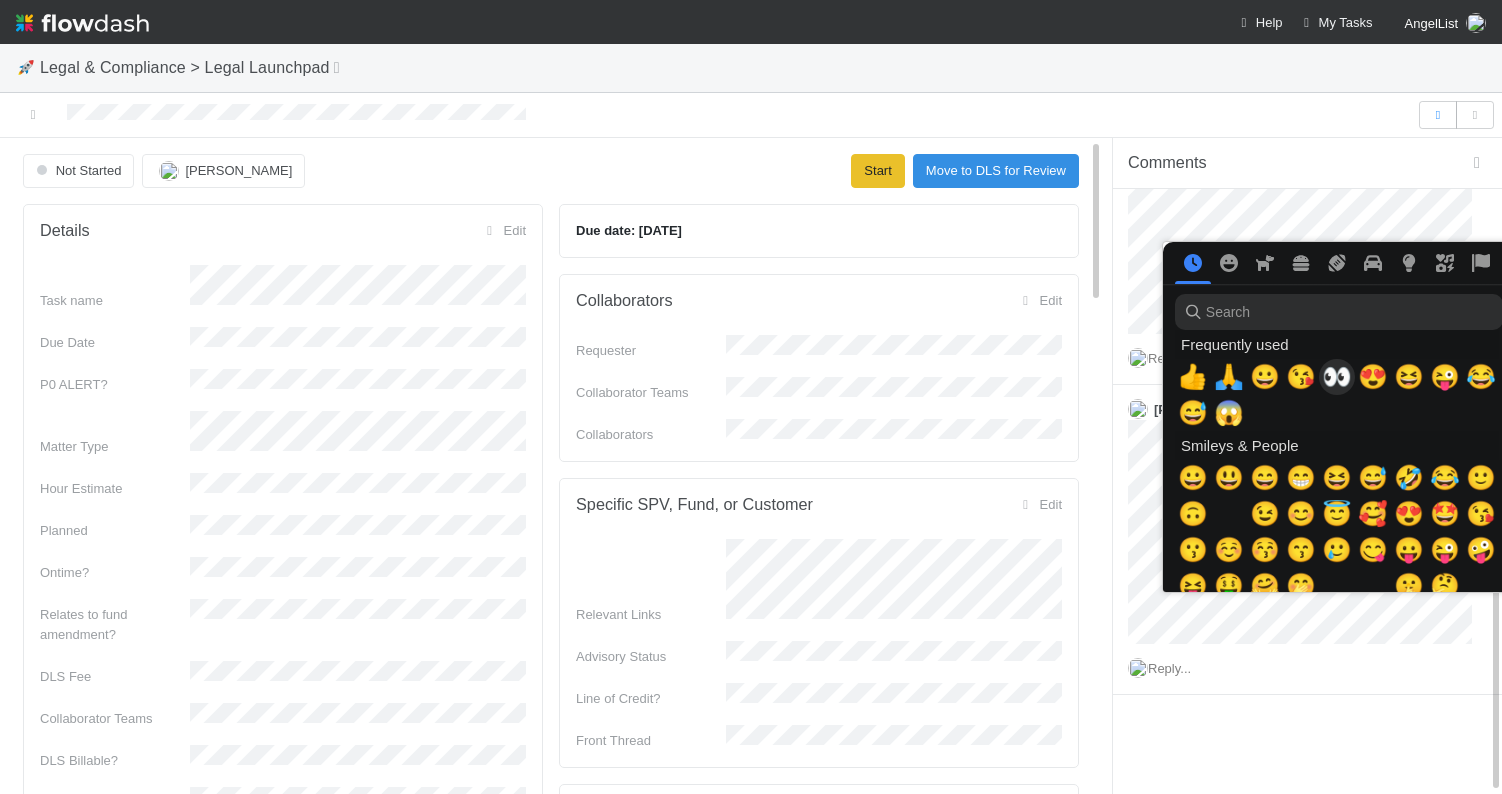 click on "👀" at bounding box center [1337, 377] 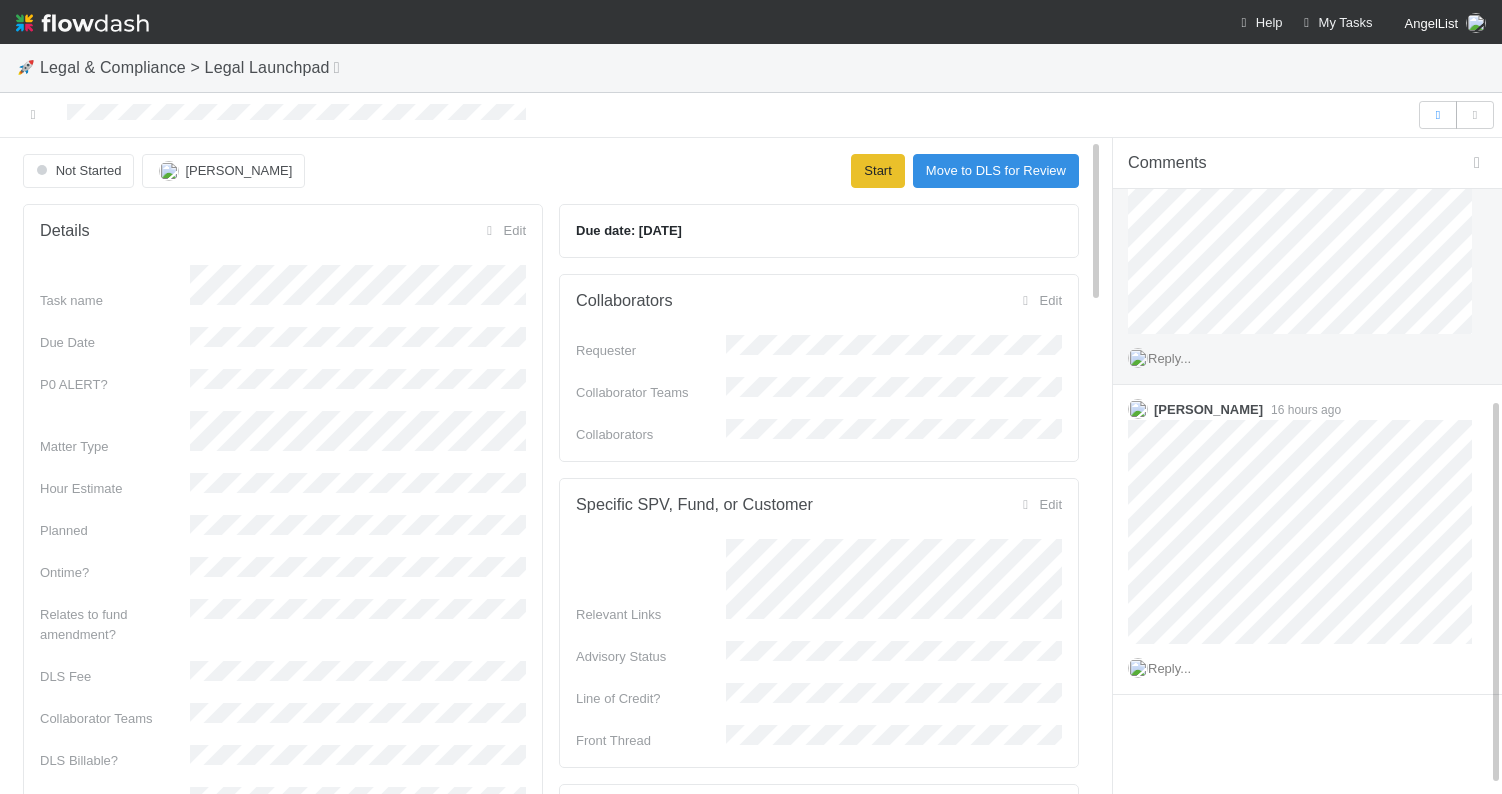 scroll, scrollTop: 0, scrollLeft: 0, axis: both 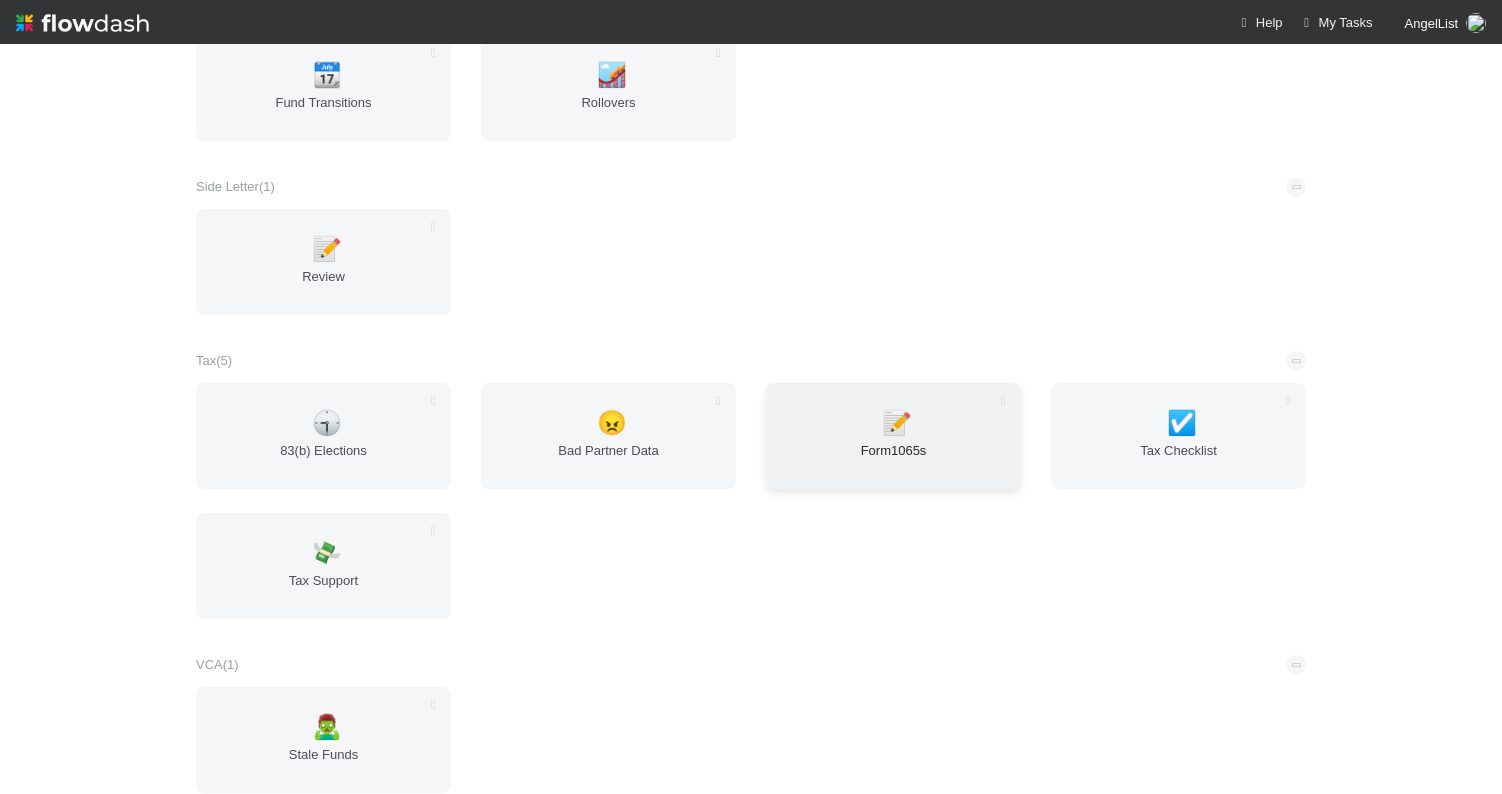 click on "📝 Form1065s" at bounding box center (893, 436) 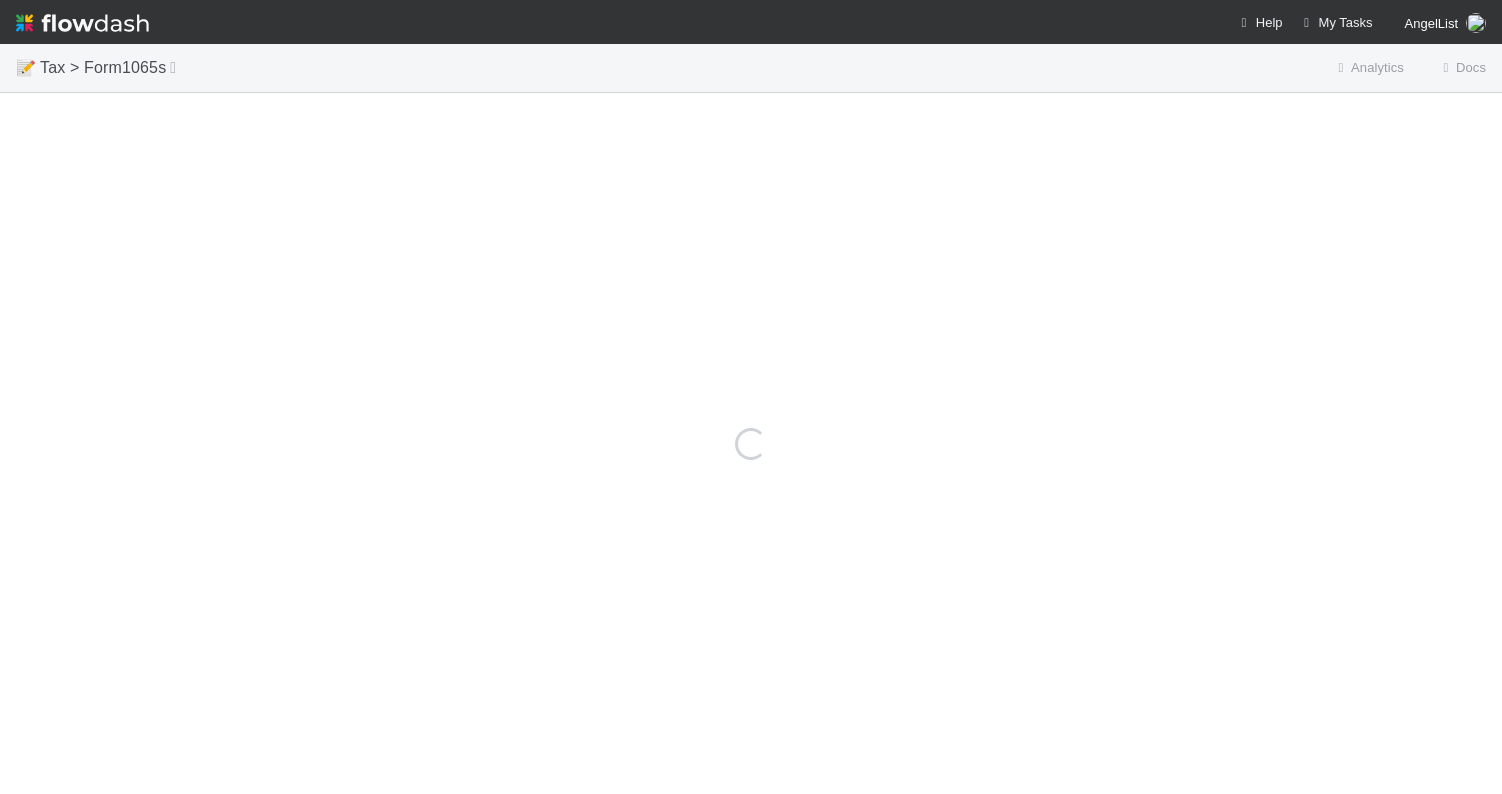 scroll, scrollTop: 0, scrollLeft: 0, axis: both 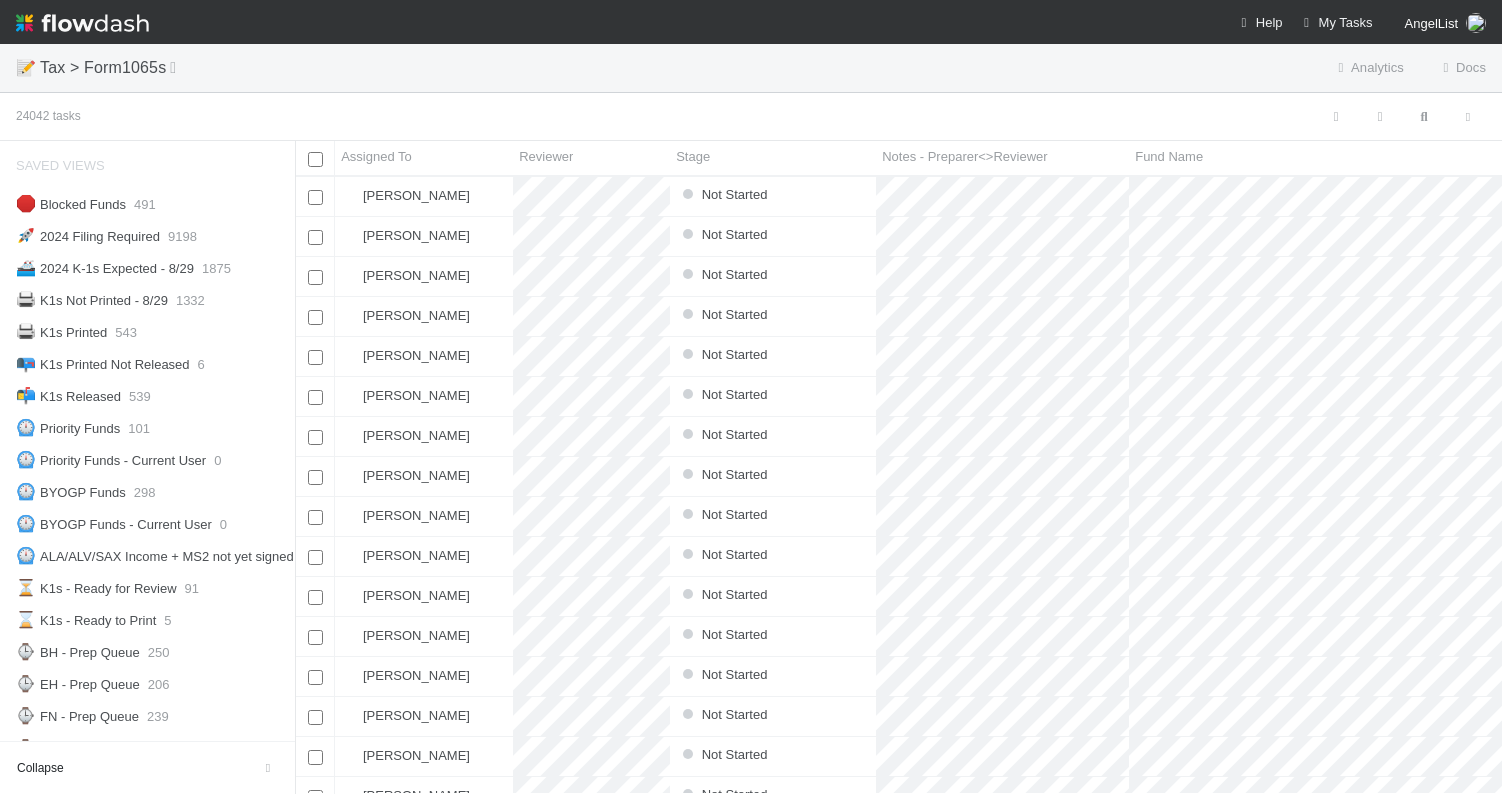click on "📝 Tax > Form1065s Analytics  Docs" at bounding box center [751, 68] 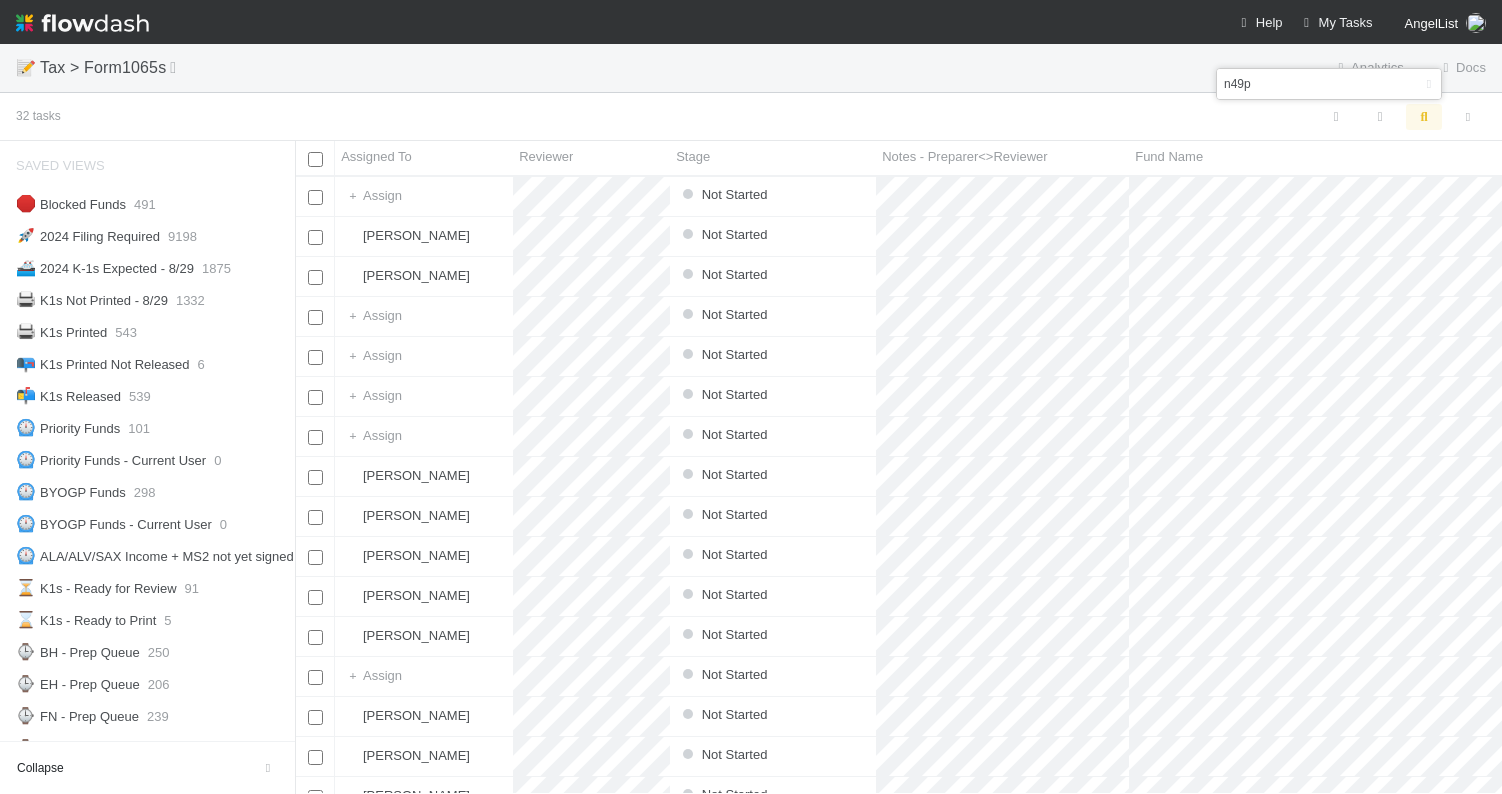 scroll, scrollTop: 0, scrollLeft: 1, axis: horizontal 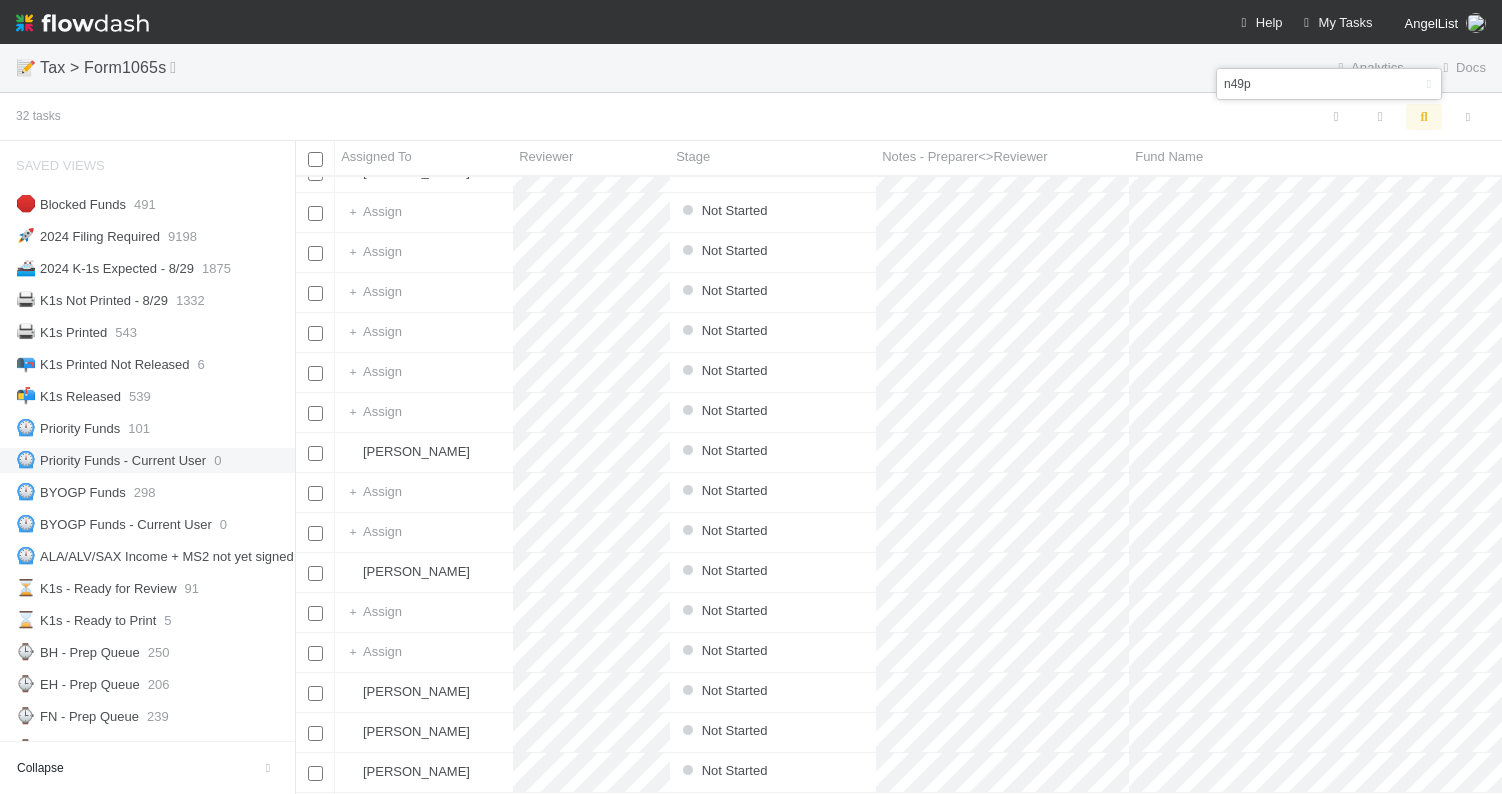 type on "n49p" 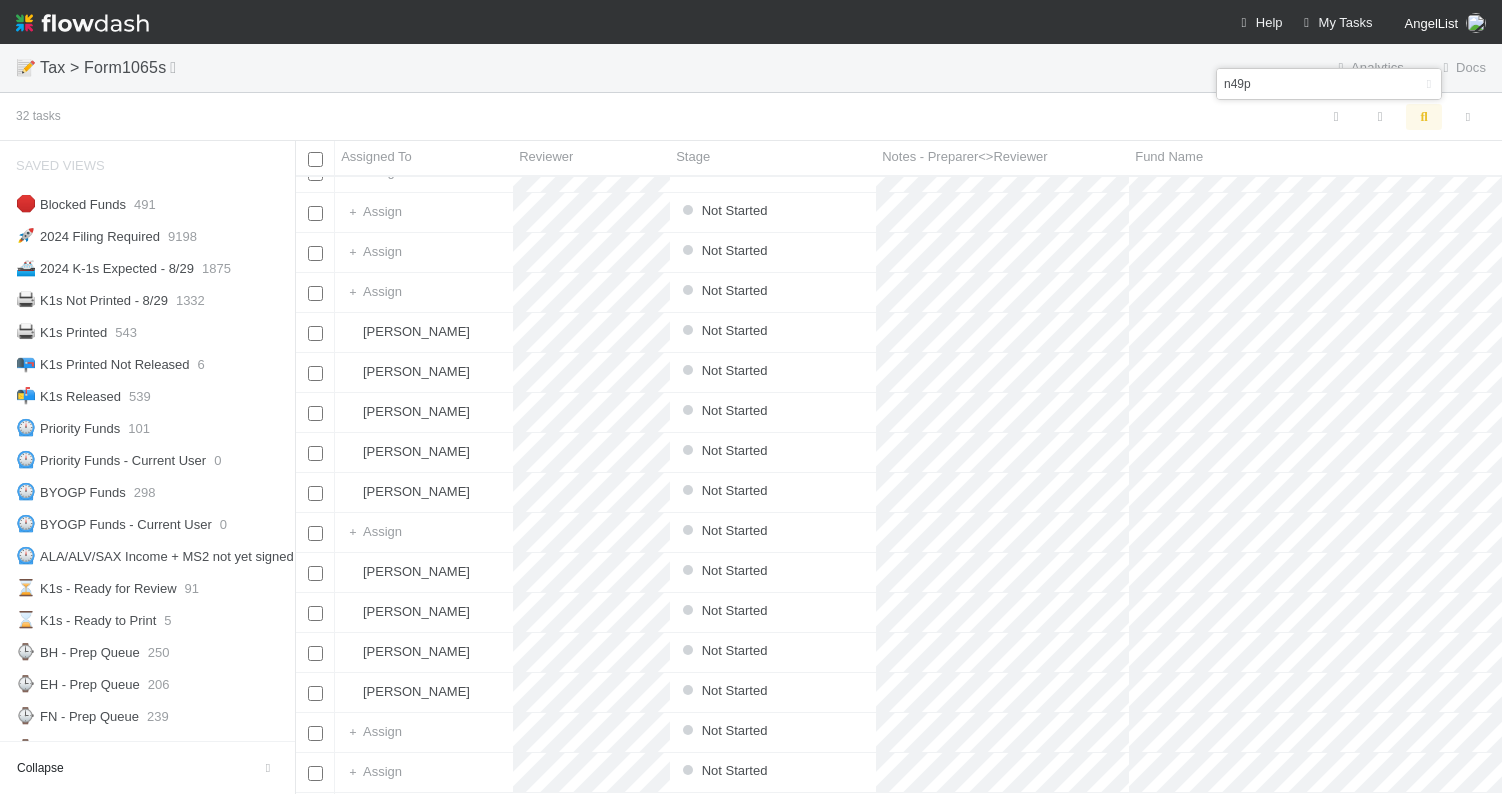 scroll, scrollTop: 68, scrollLeft: 0, axis: vertical 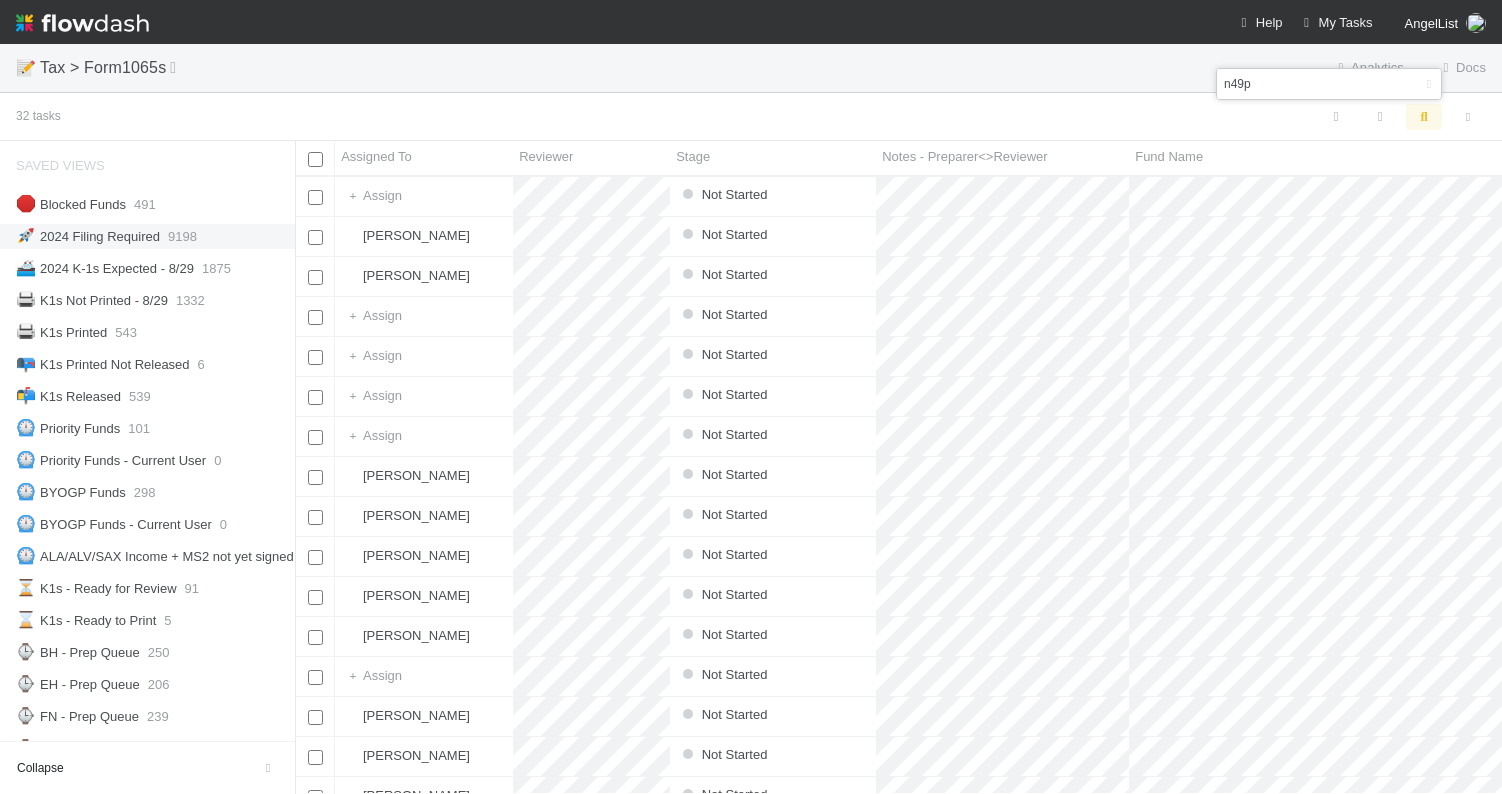 click on "🚀 2024 Filing Required" at bounding box center (88, 236) 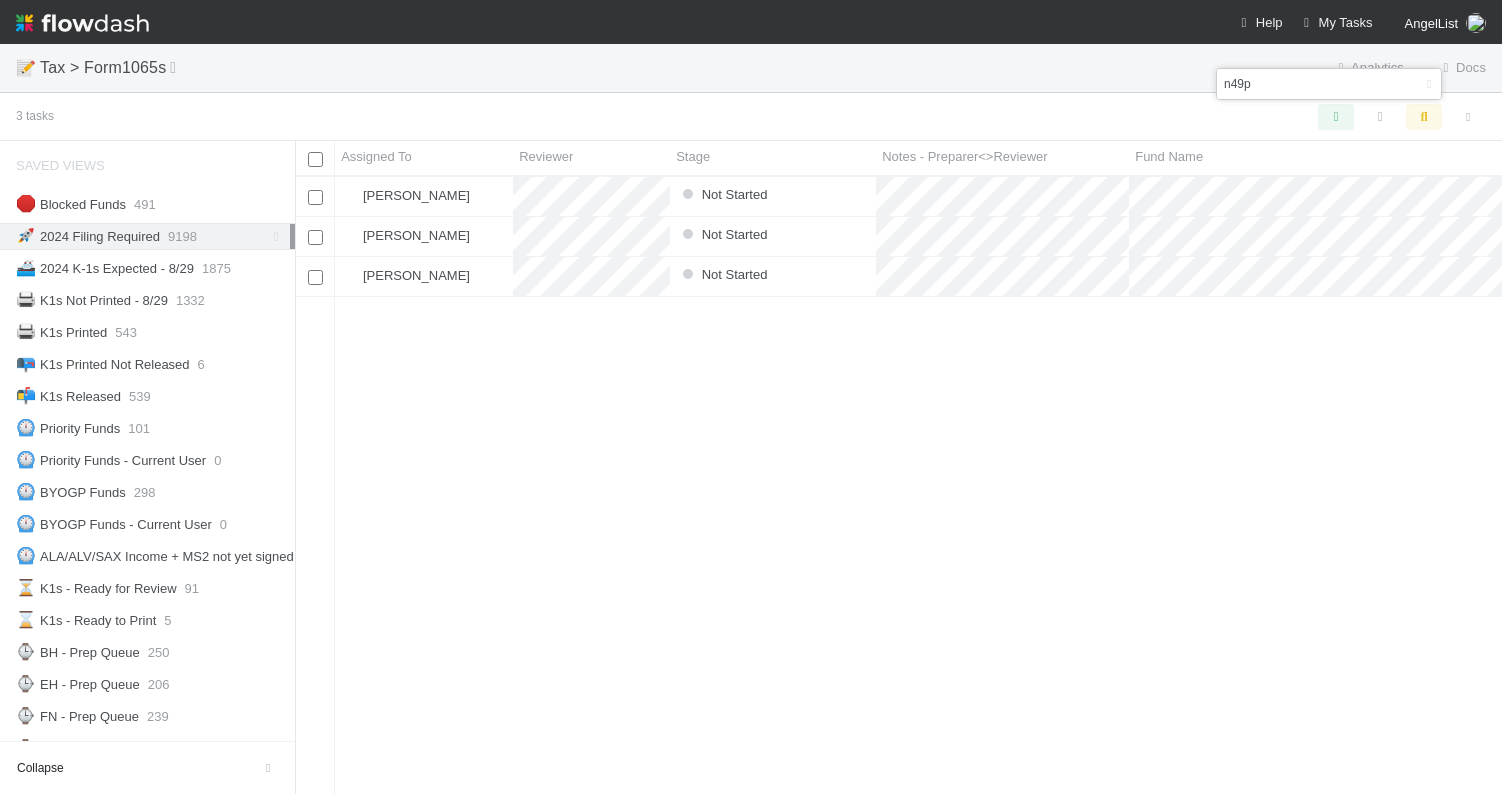 scroll, scrollTop: 0, scrollLeft: 1, axis: horizontal 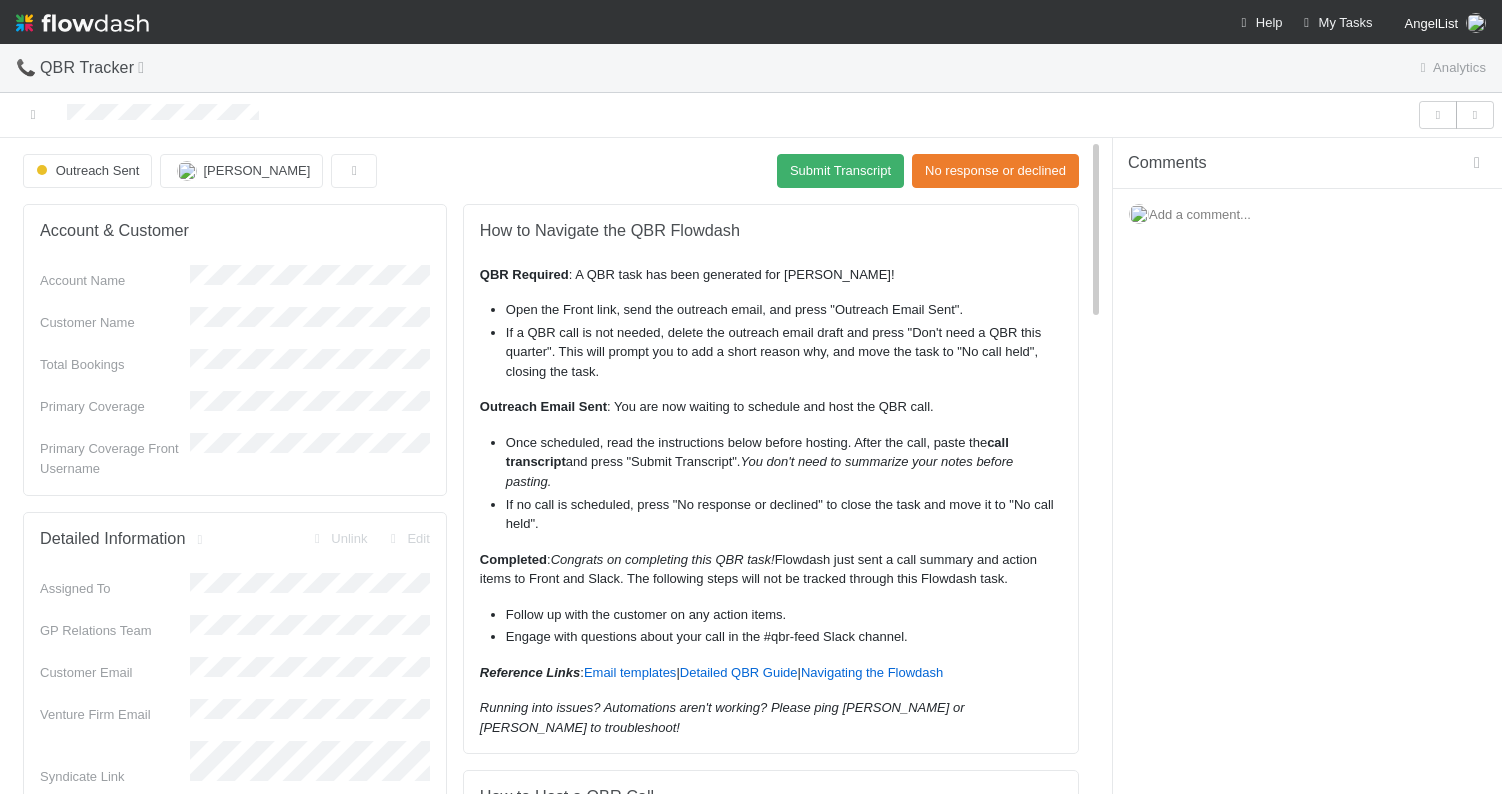 click on "Outreach Sent [PERSON_NAME] Submit Transcript No response or declined" at bounding box center (551, 171) 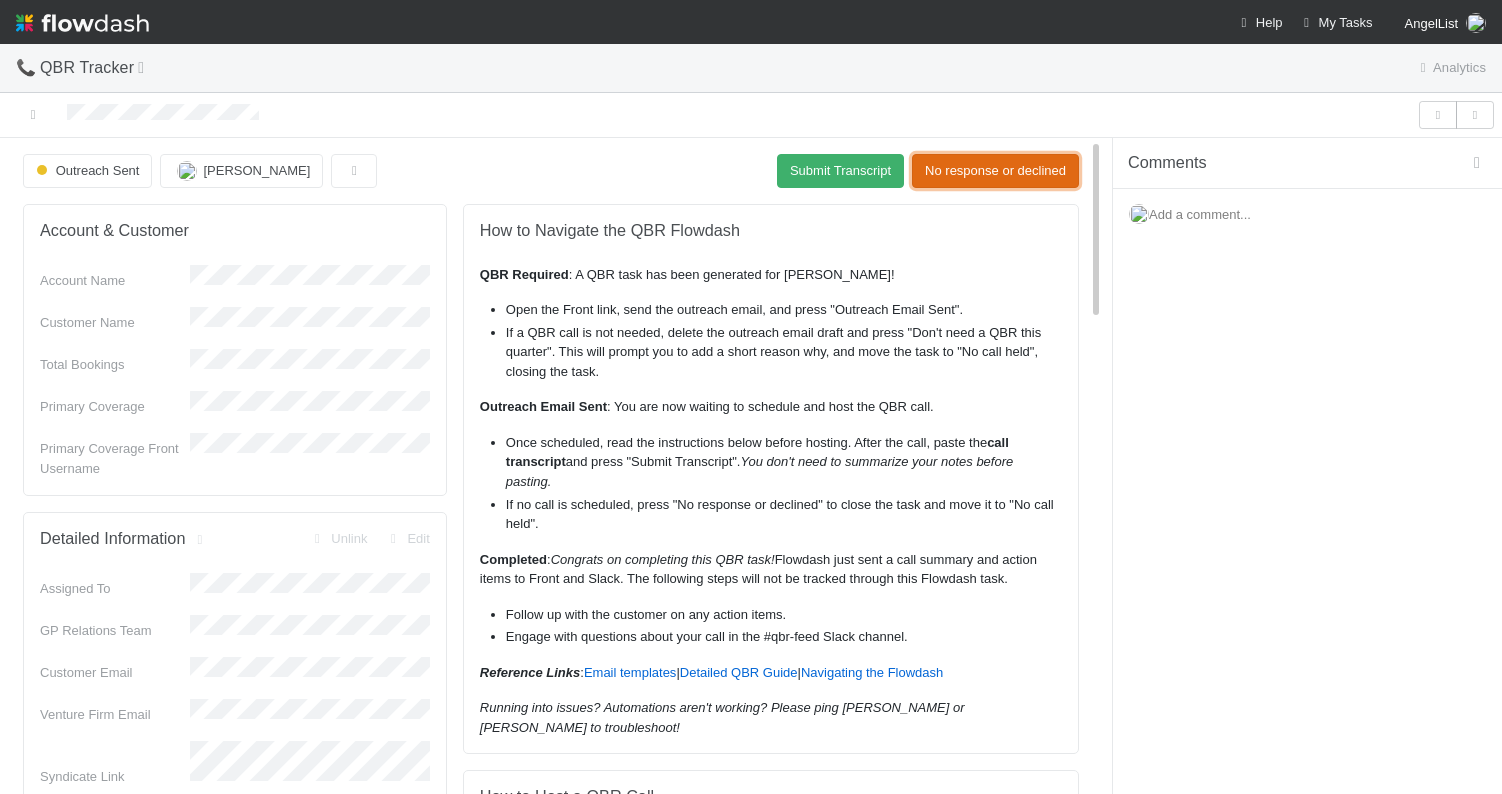 click on "No response or declined" at bounding box center [995, 171] 